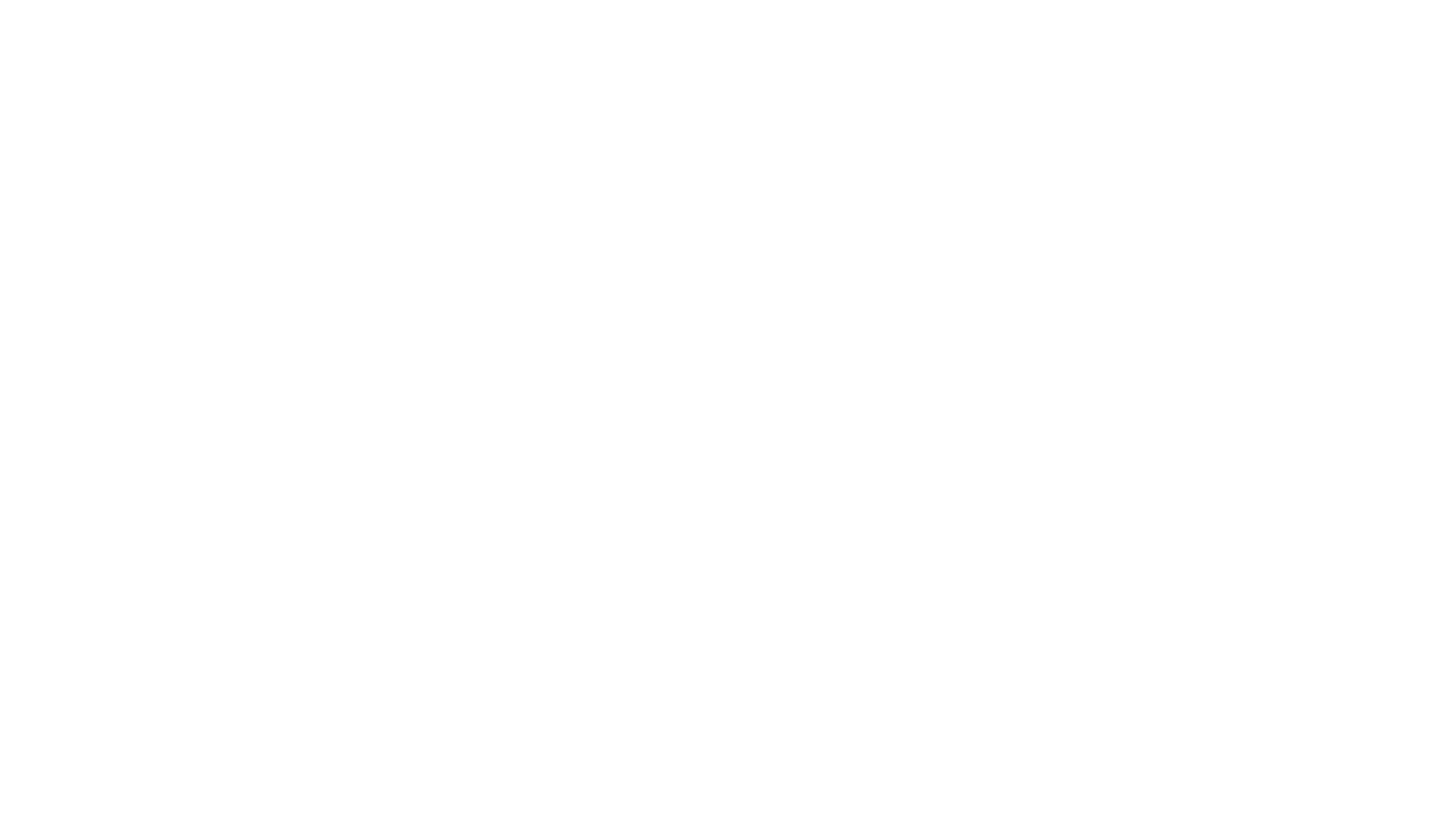 scroll, scrollTop: 0, scrollLeft: 0, axis: both 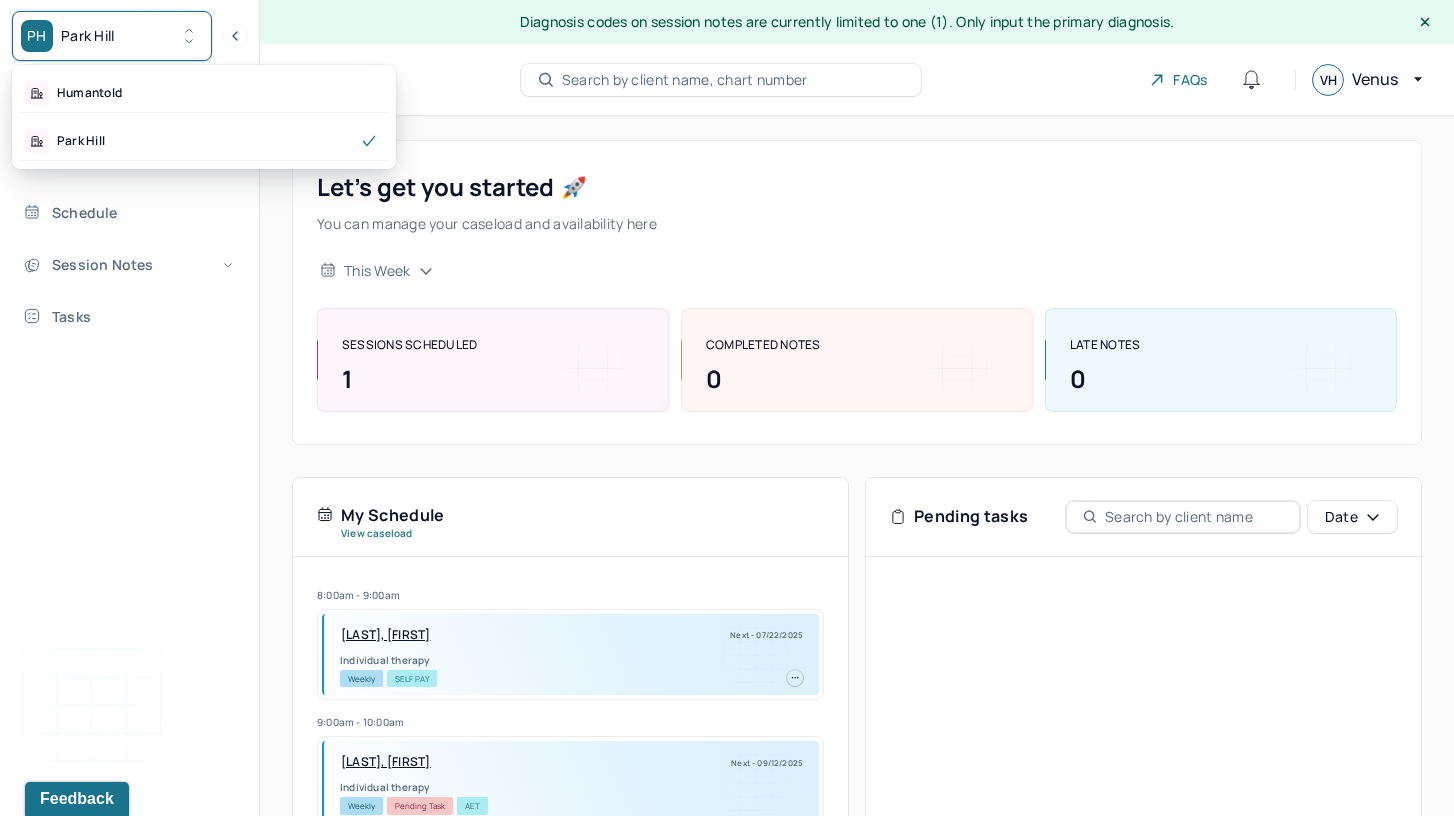 click on "PH Park Hill" at bounding box center (112, 36) 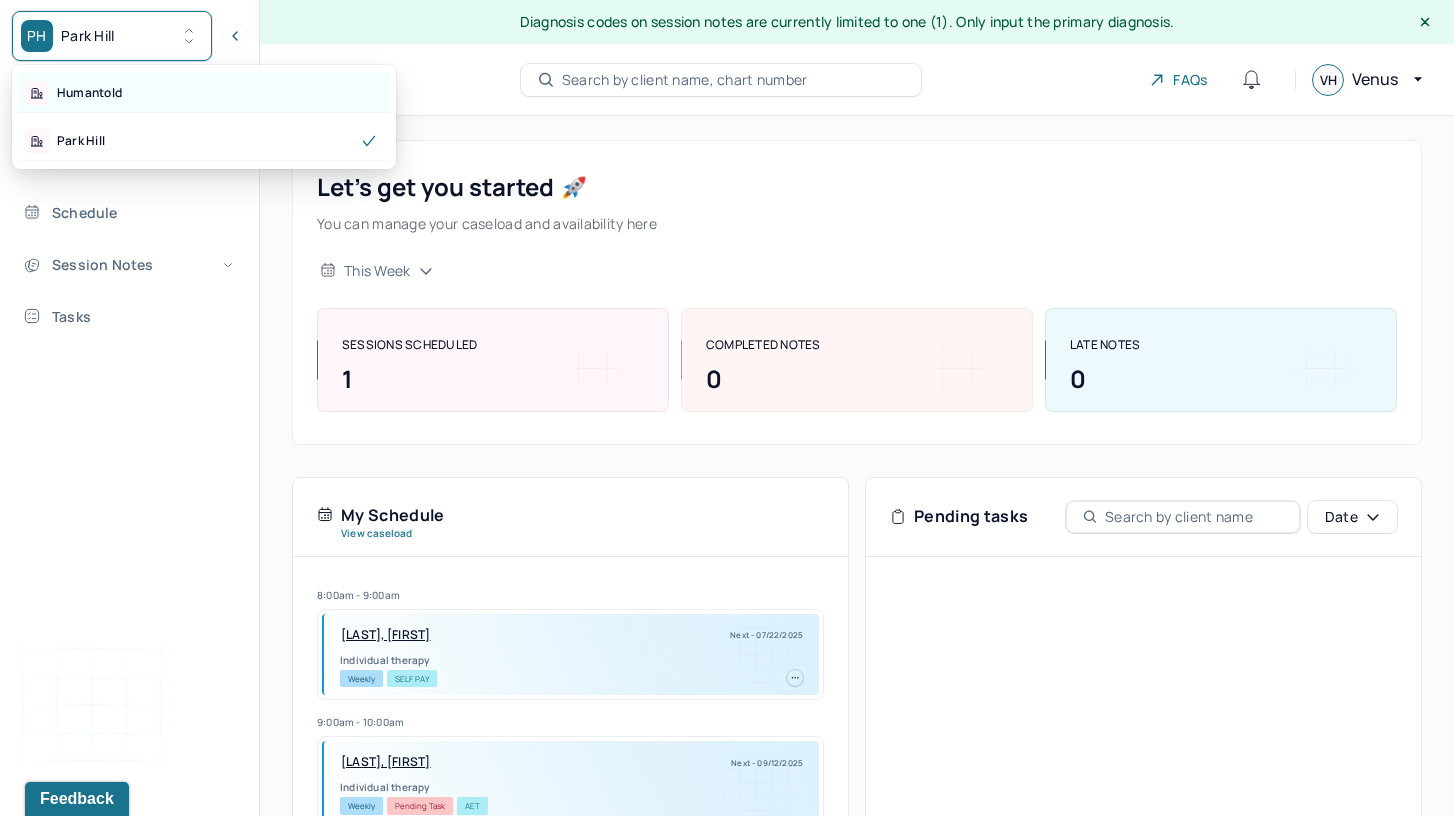 click on "Humantold" at bounding box center [204, 93] 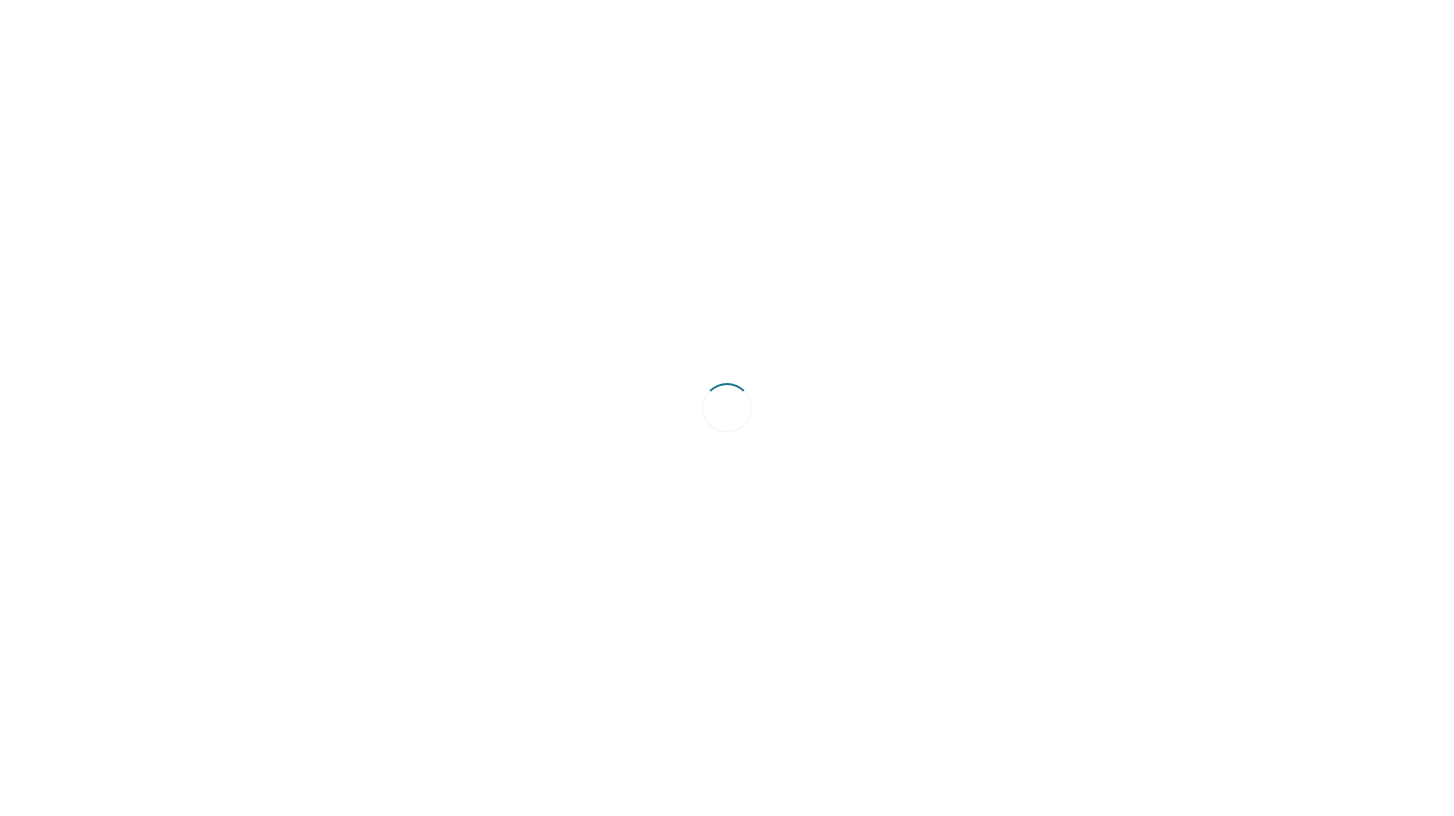 scroll, scrollTop: 0, scrollLeft: 0, axis: both 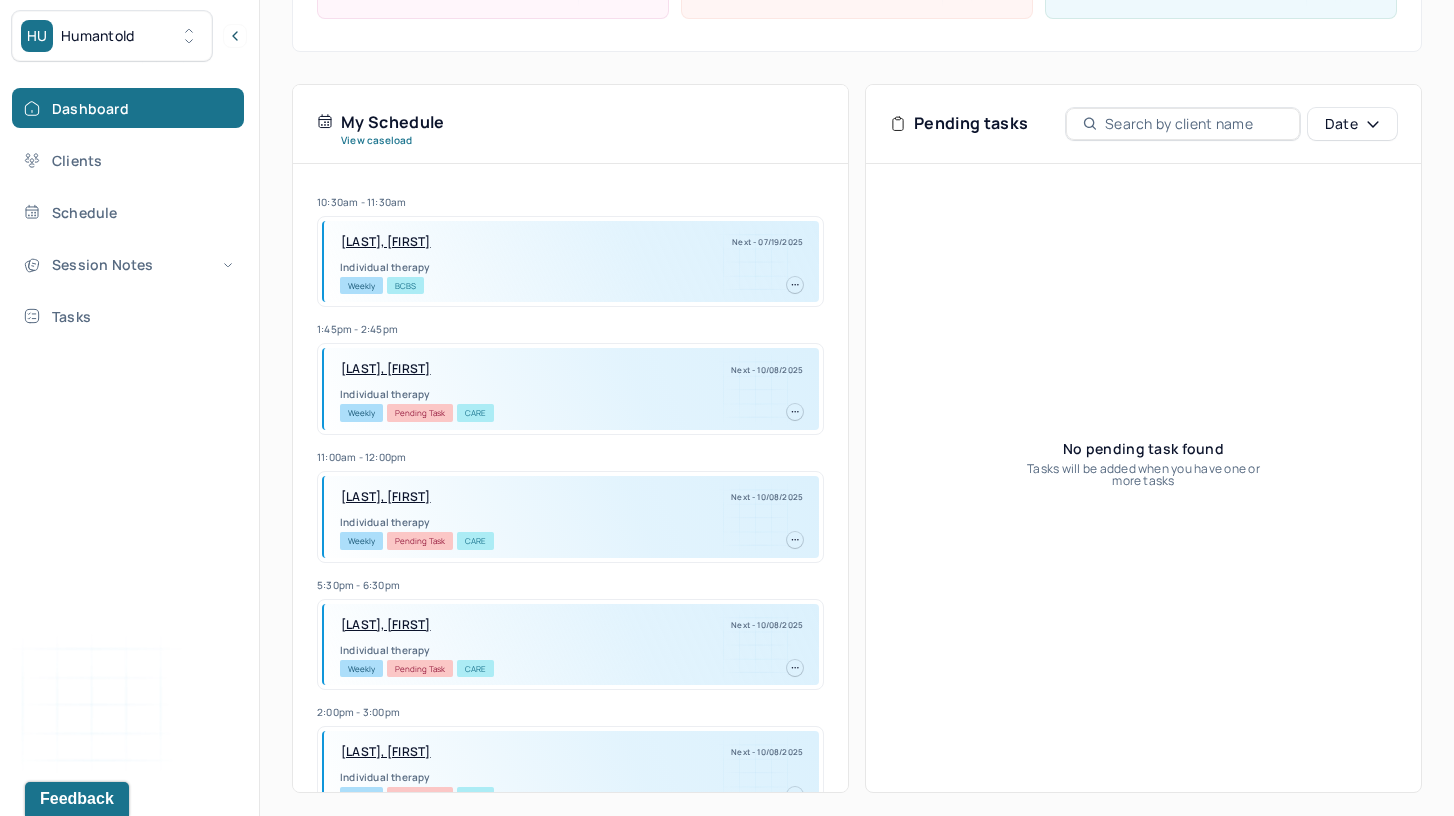 click on "[LAST], [FIRST]" at bounding box center [386, 752] 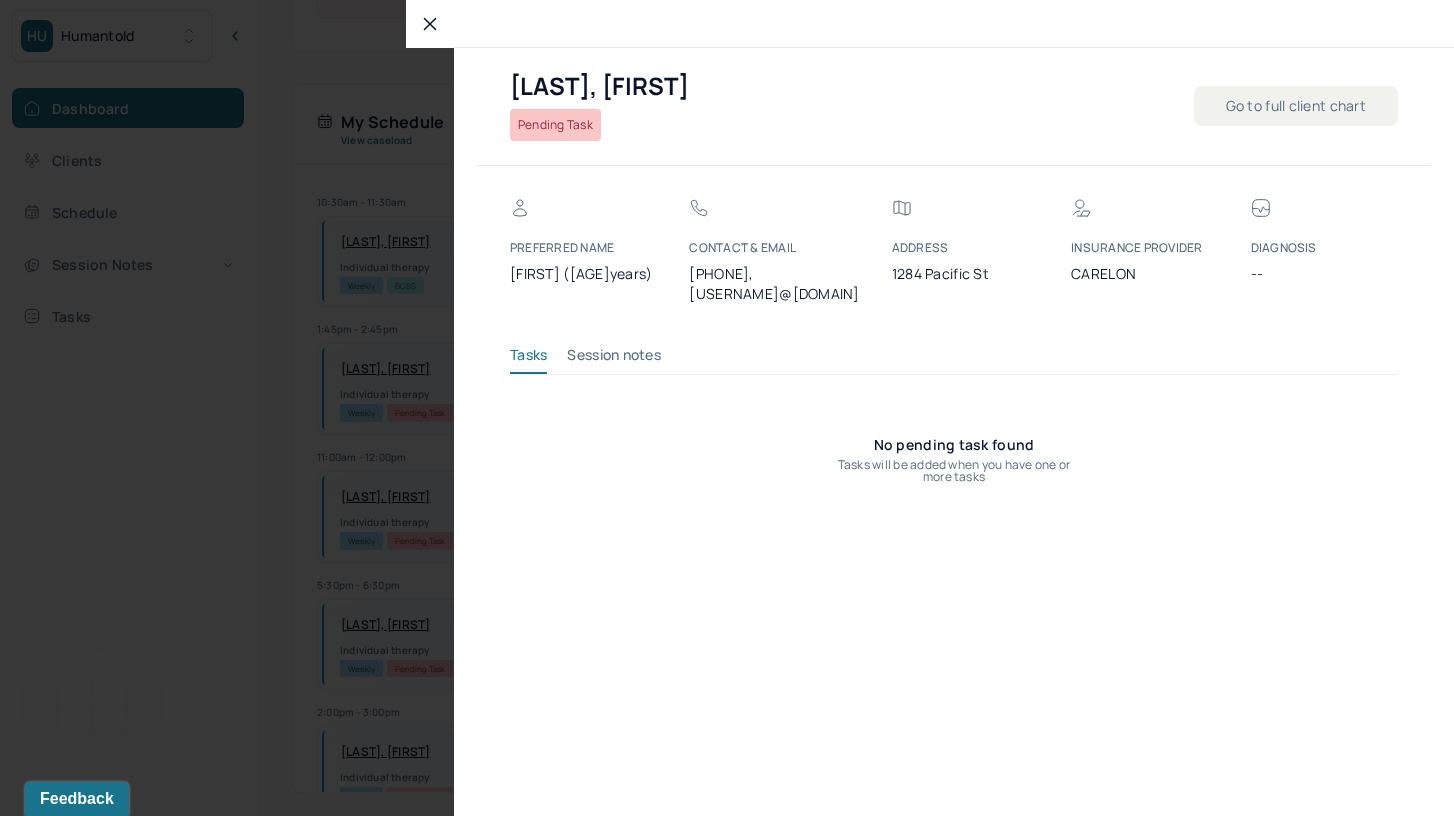 click 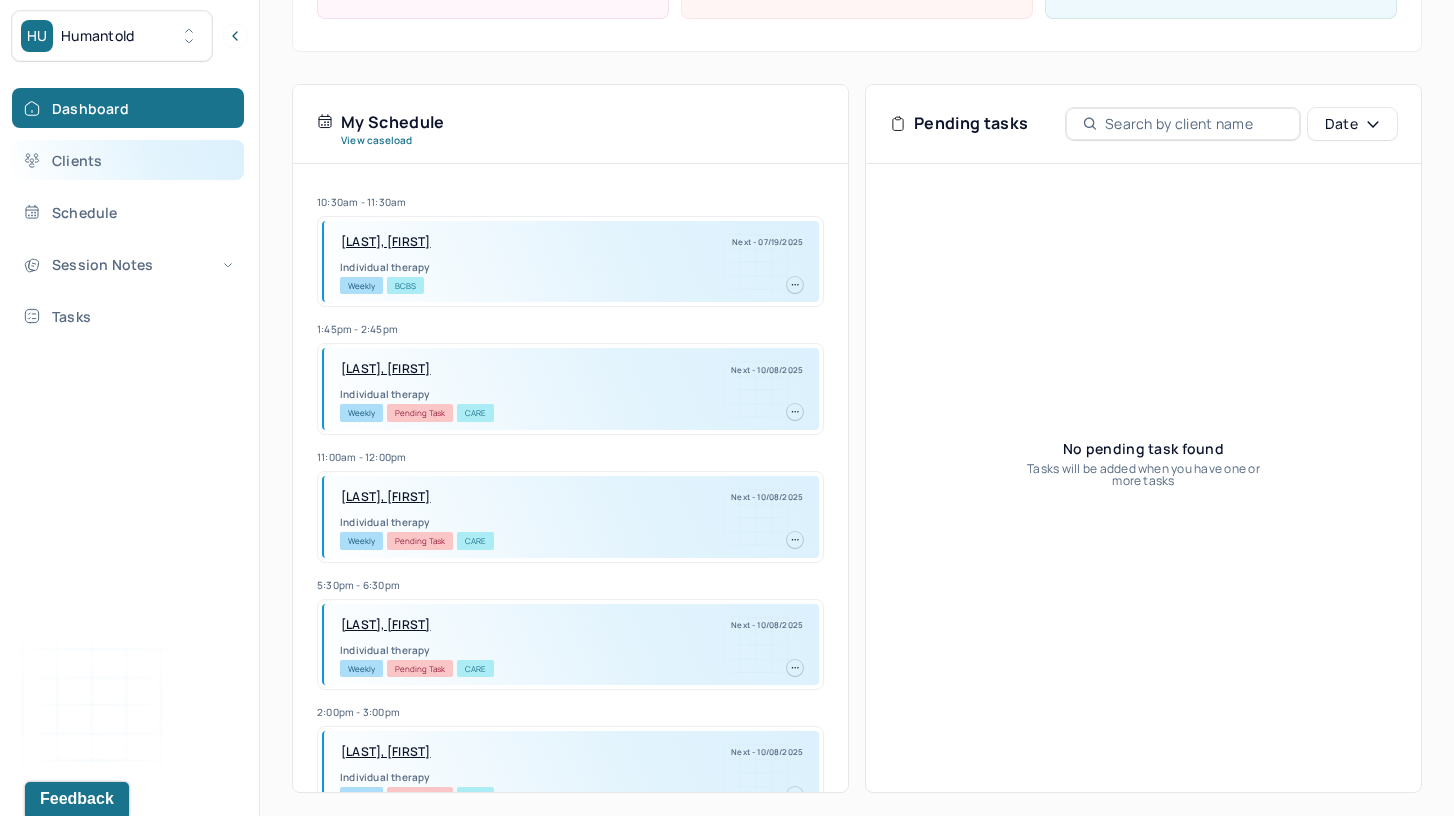 click on "Clients" at bounding box center (128, 160) 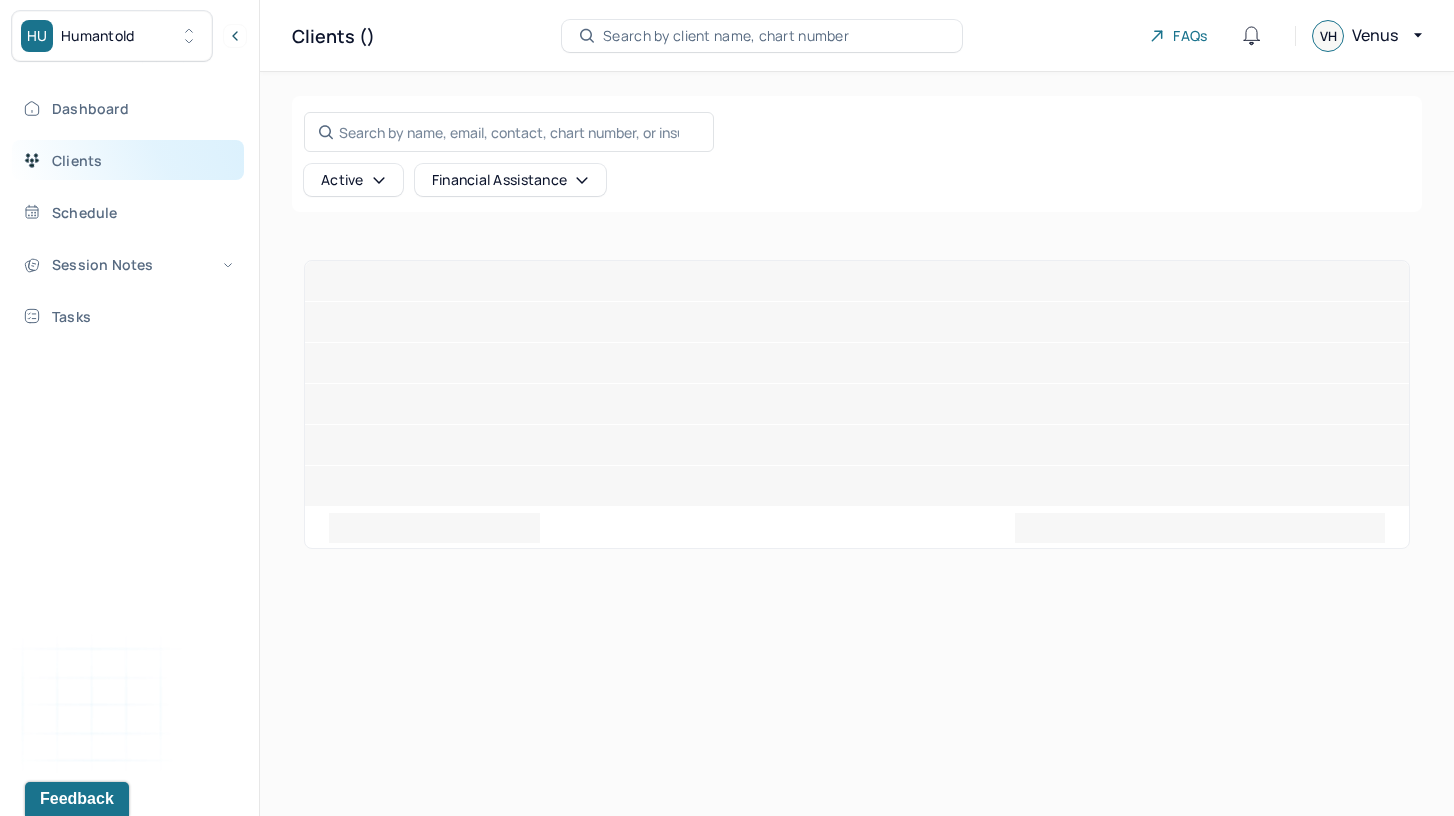 scroll, scrollTop: 0, scrollLeft: 0, axis: both 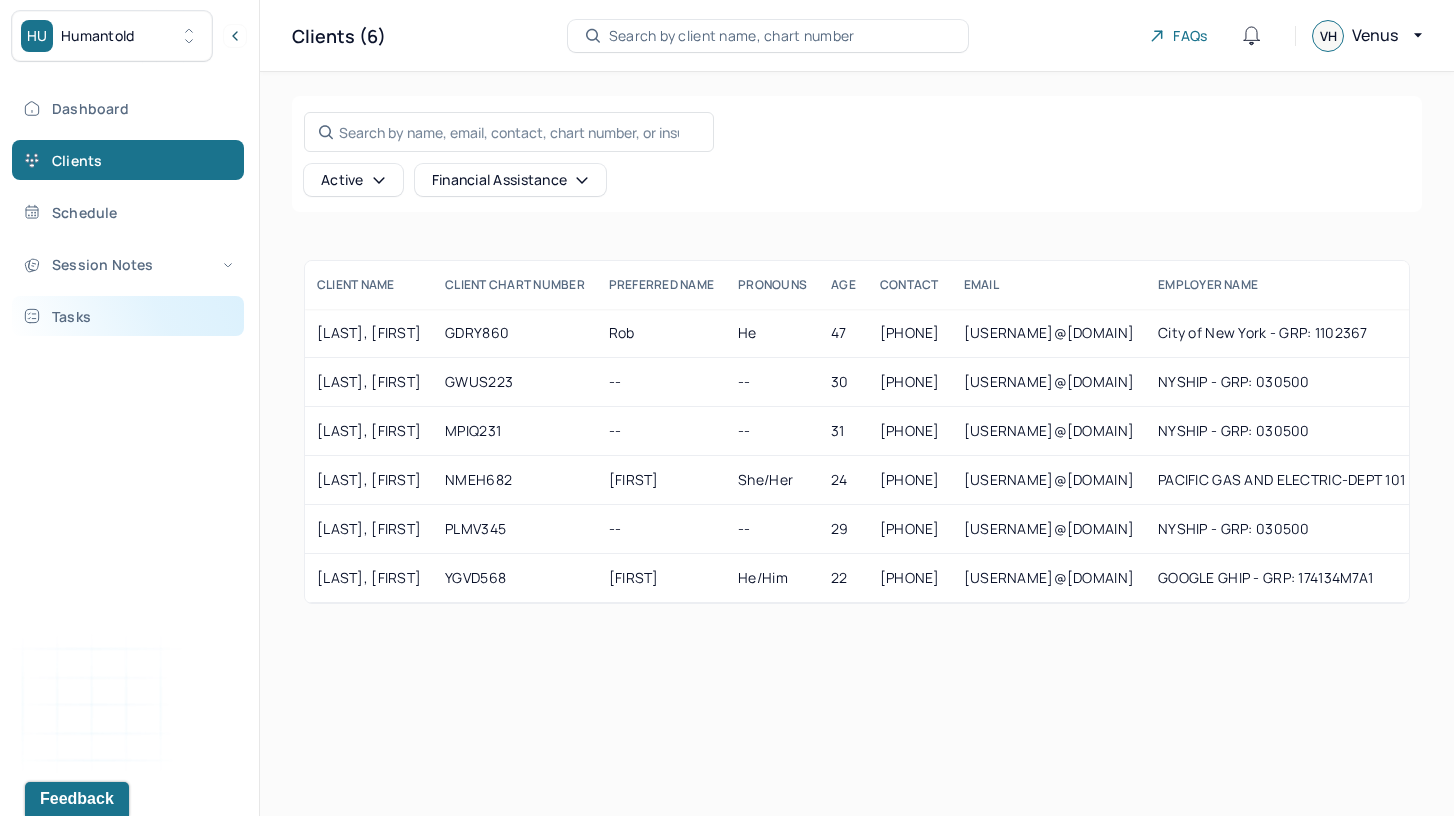 click on "Tasks" at bounding box center (128, 316) 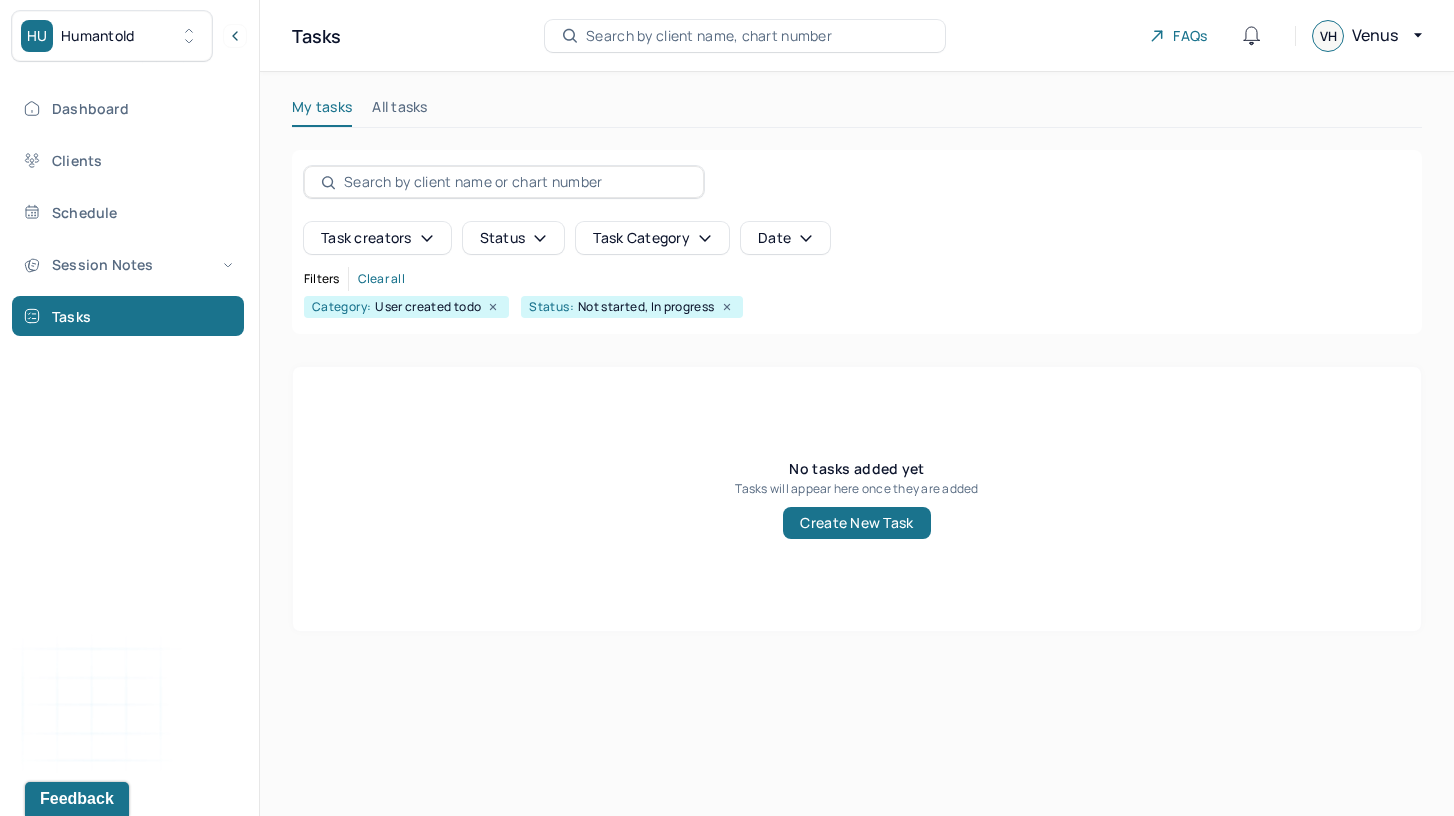 click on "Clear all" at bounding box center (381, 279) 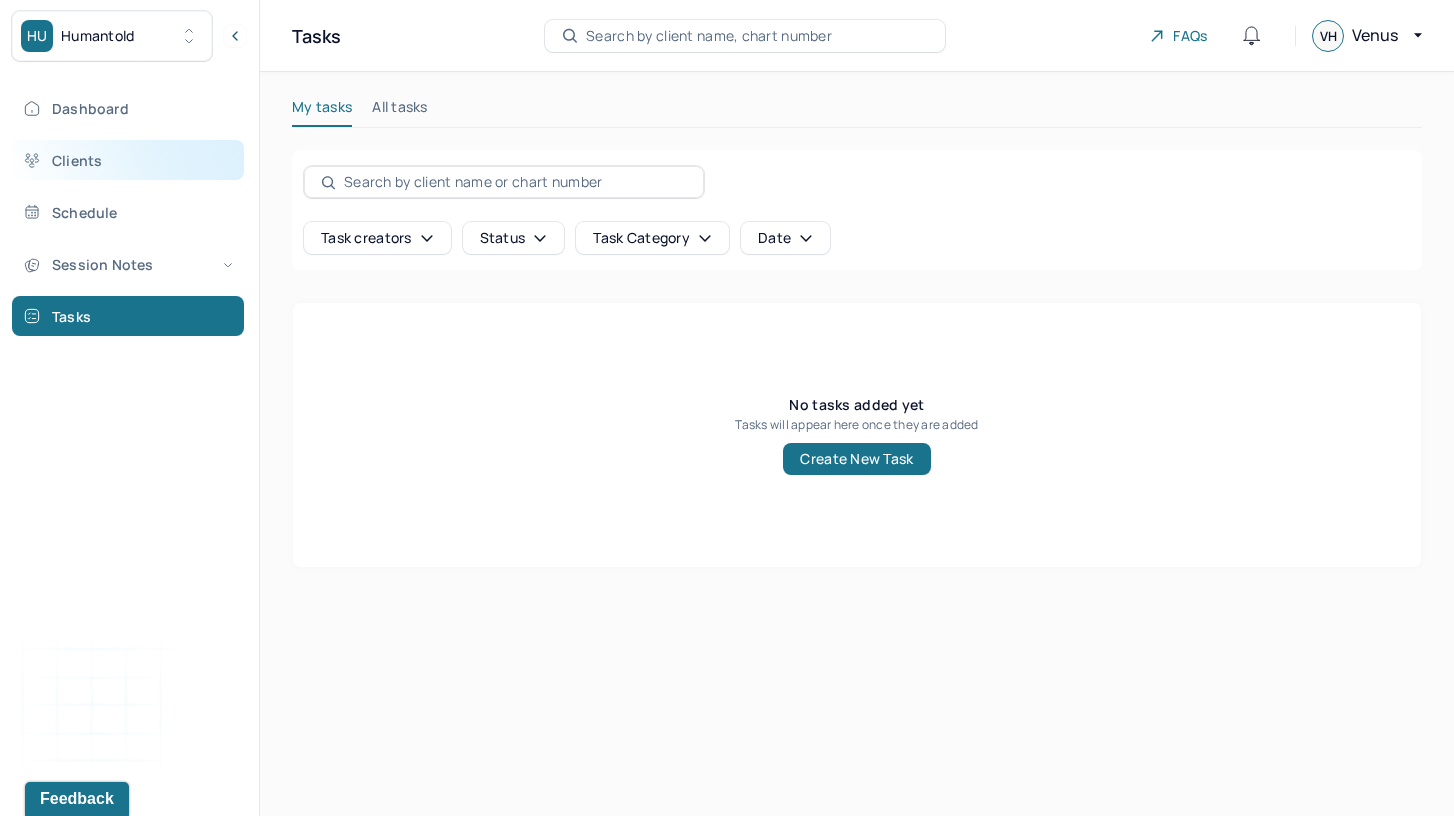 click on "Clients" at bounding box center (128, 160) 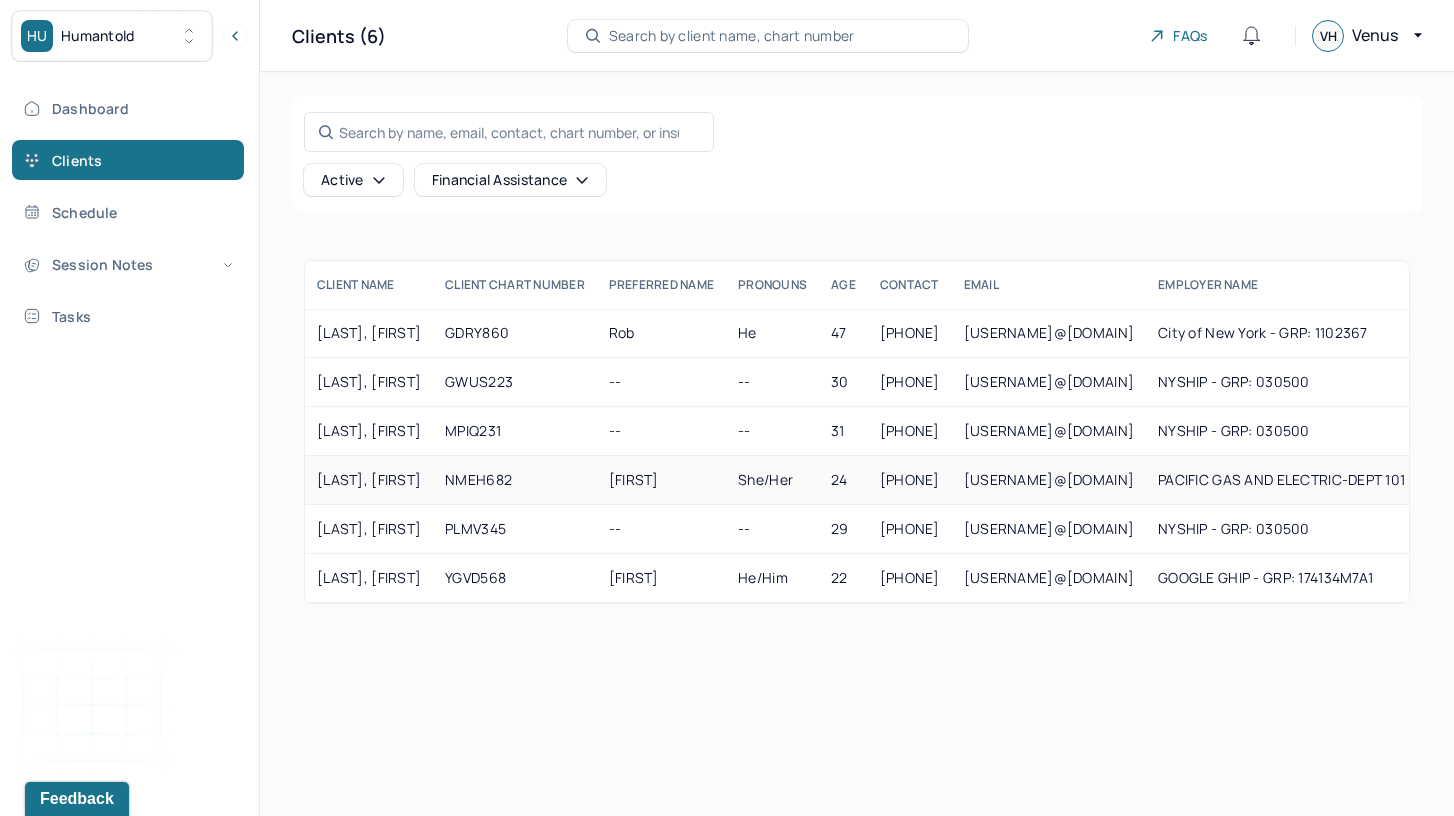 click on "NMEH682" at bounding box center (515, 480) 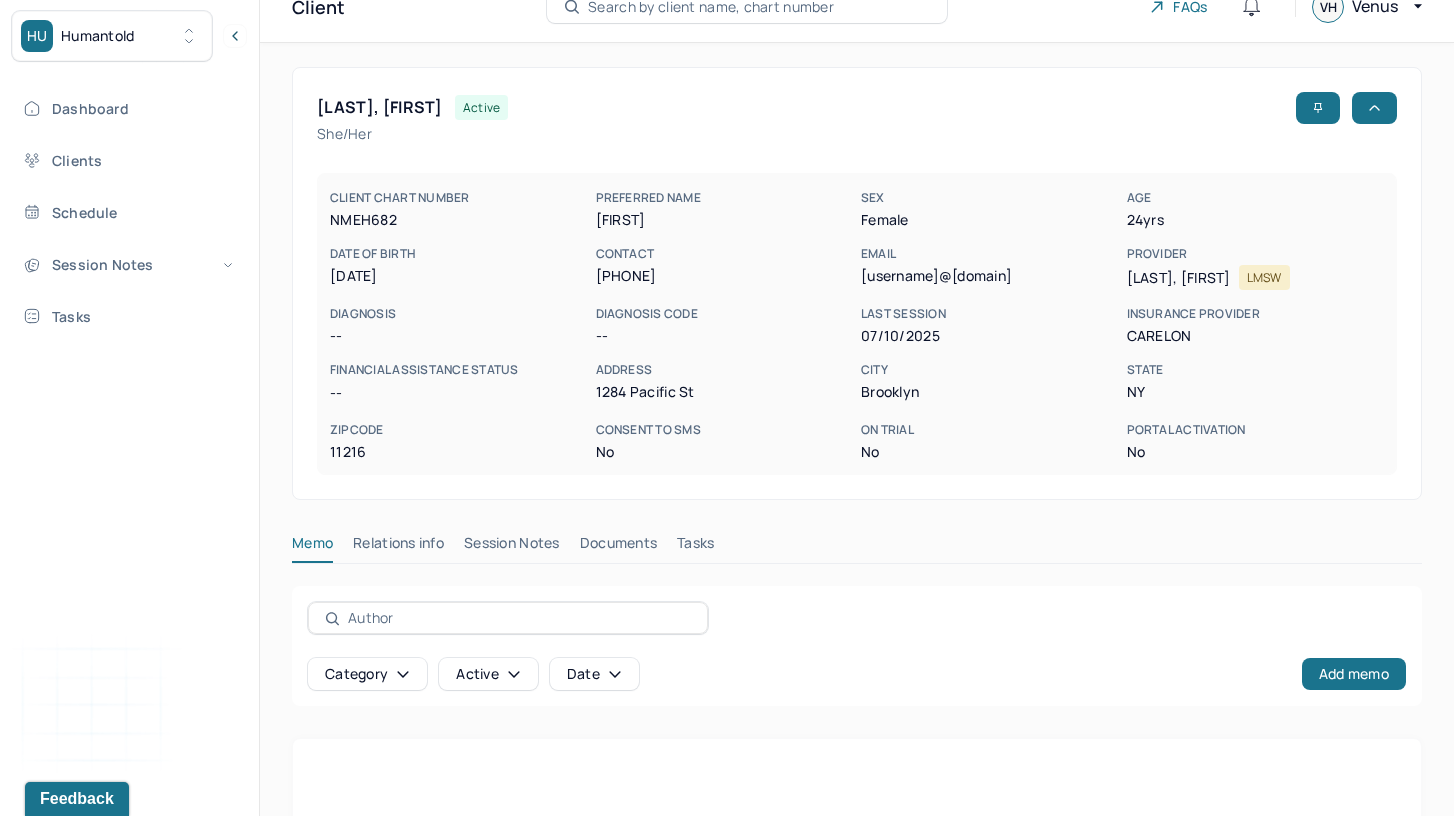 scroll, scrollTop: 34, scrollLeft: 0, axis: vertical 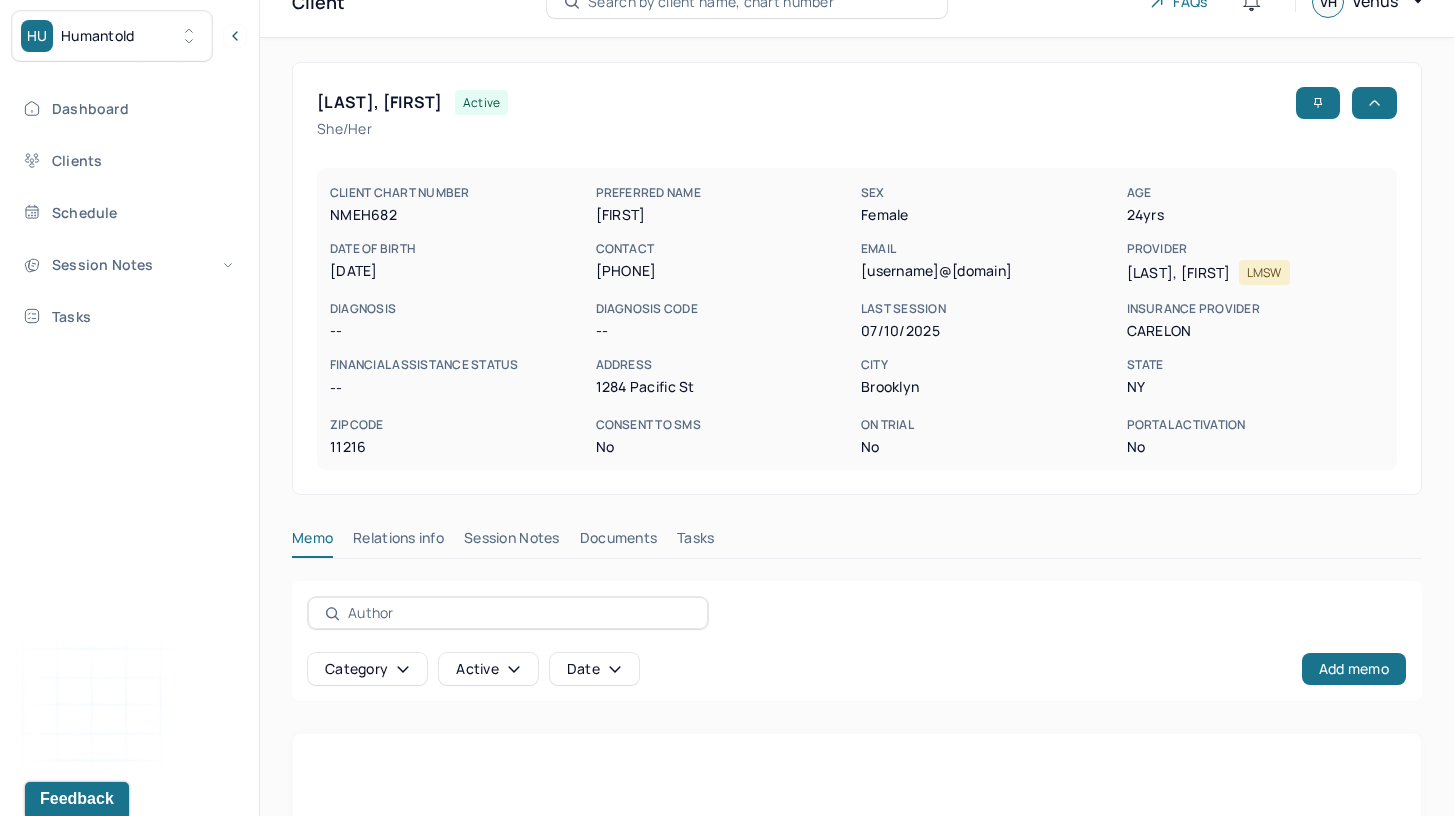 click on "Session Notes" at bounding box center [512, 542] 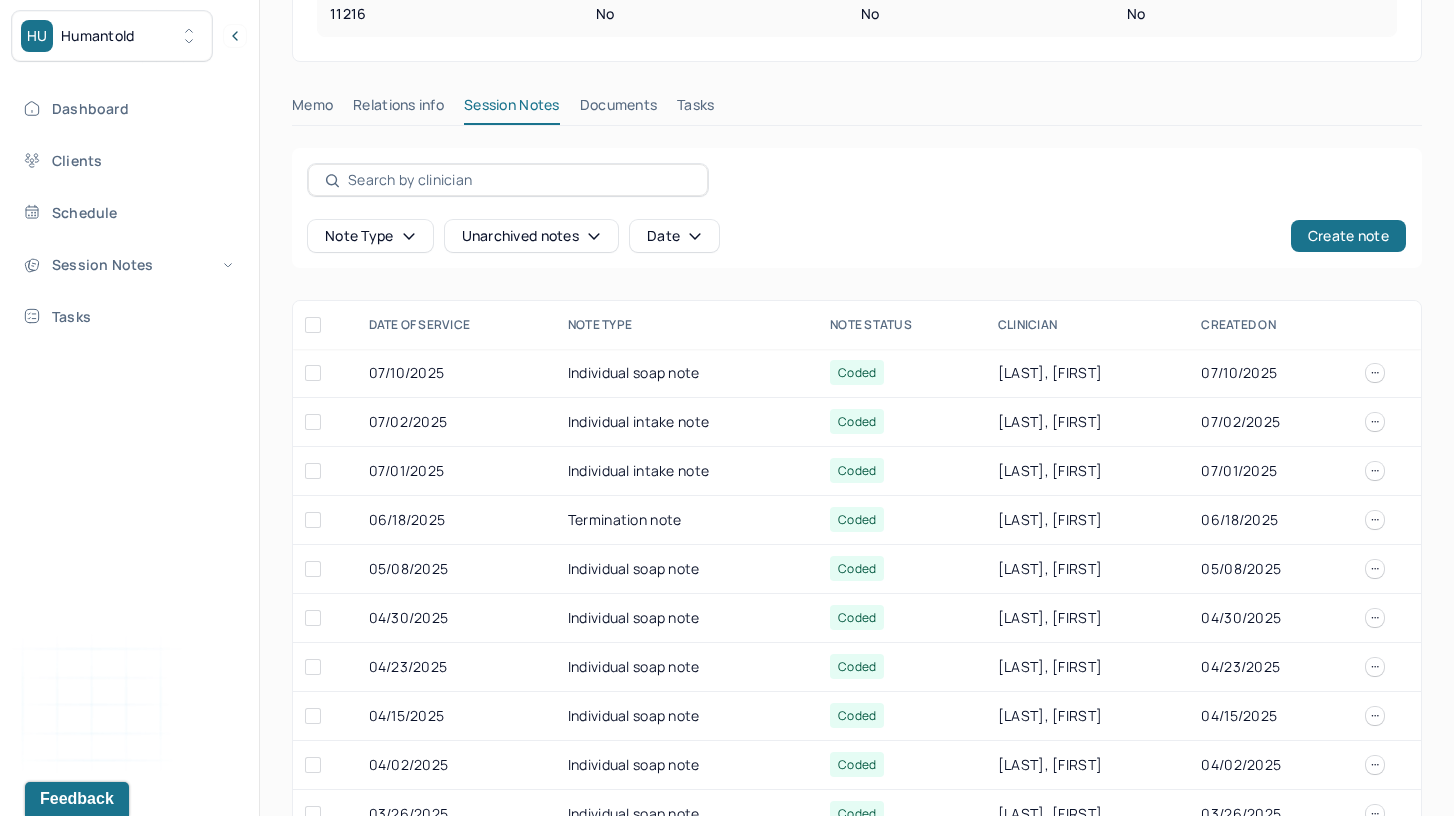 scroll, scrollTop: 497, scrollLeft: 0, axis: vertical 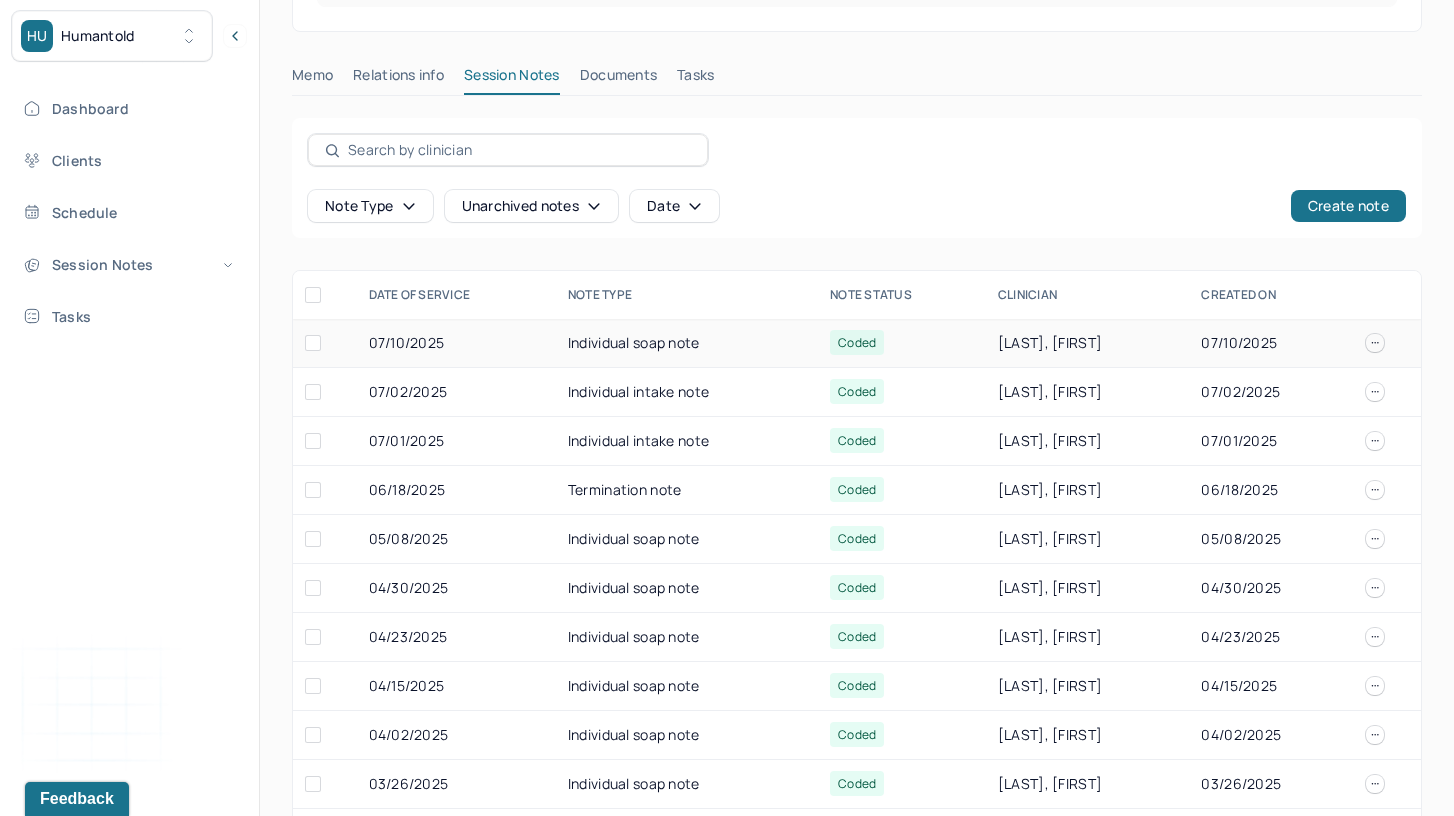 click on "Individual soap note" at bounding box center [687, 343] 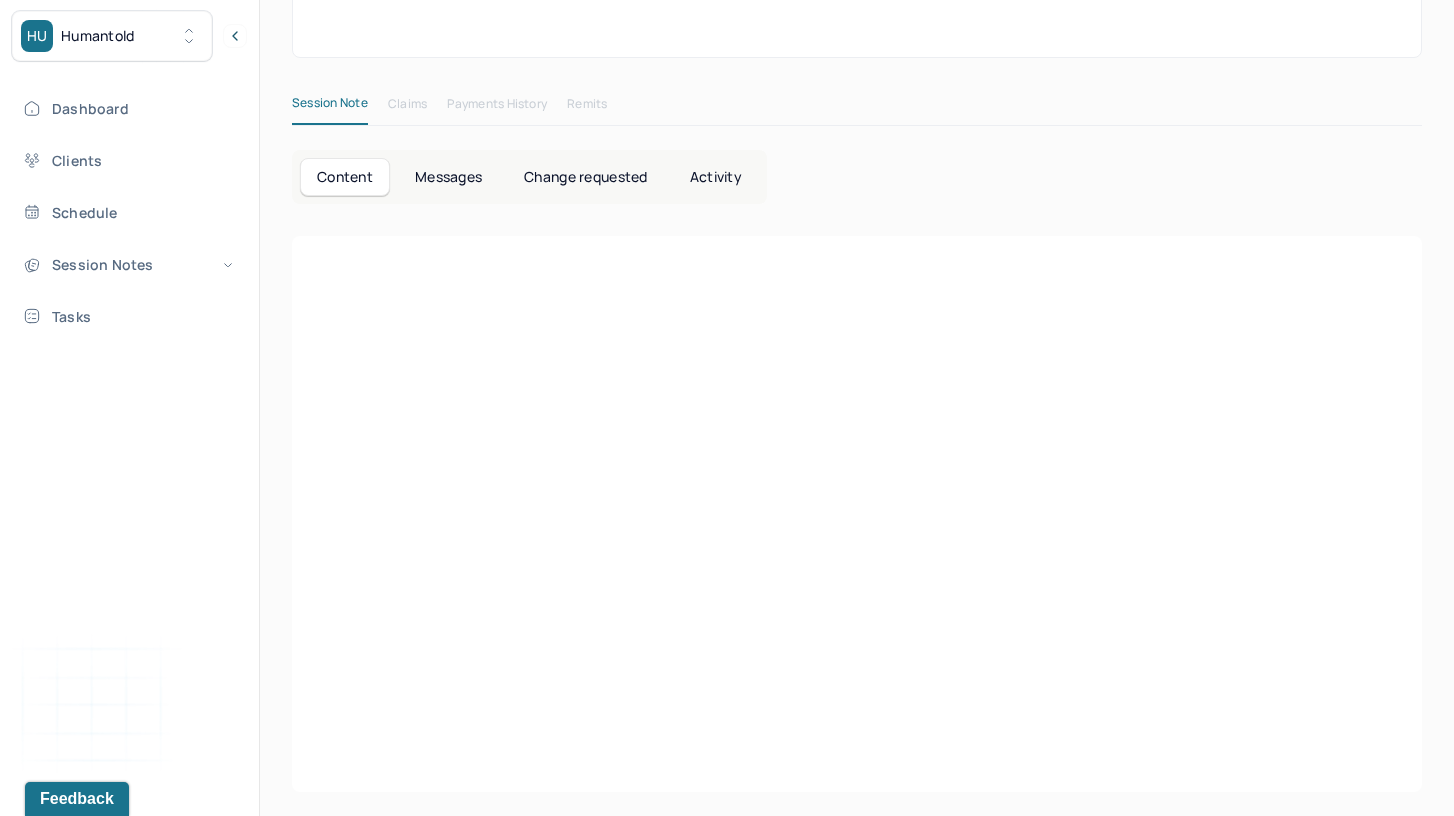 scroll, scrollTop: 0, scrollLeft: 0, axis: both 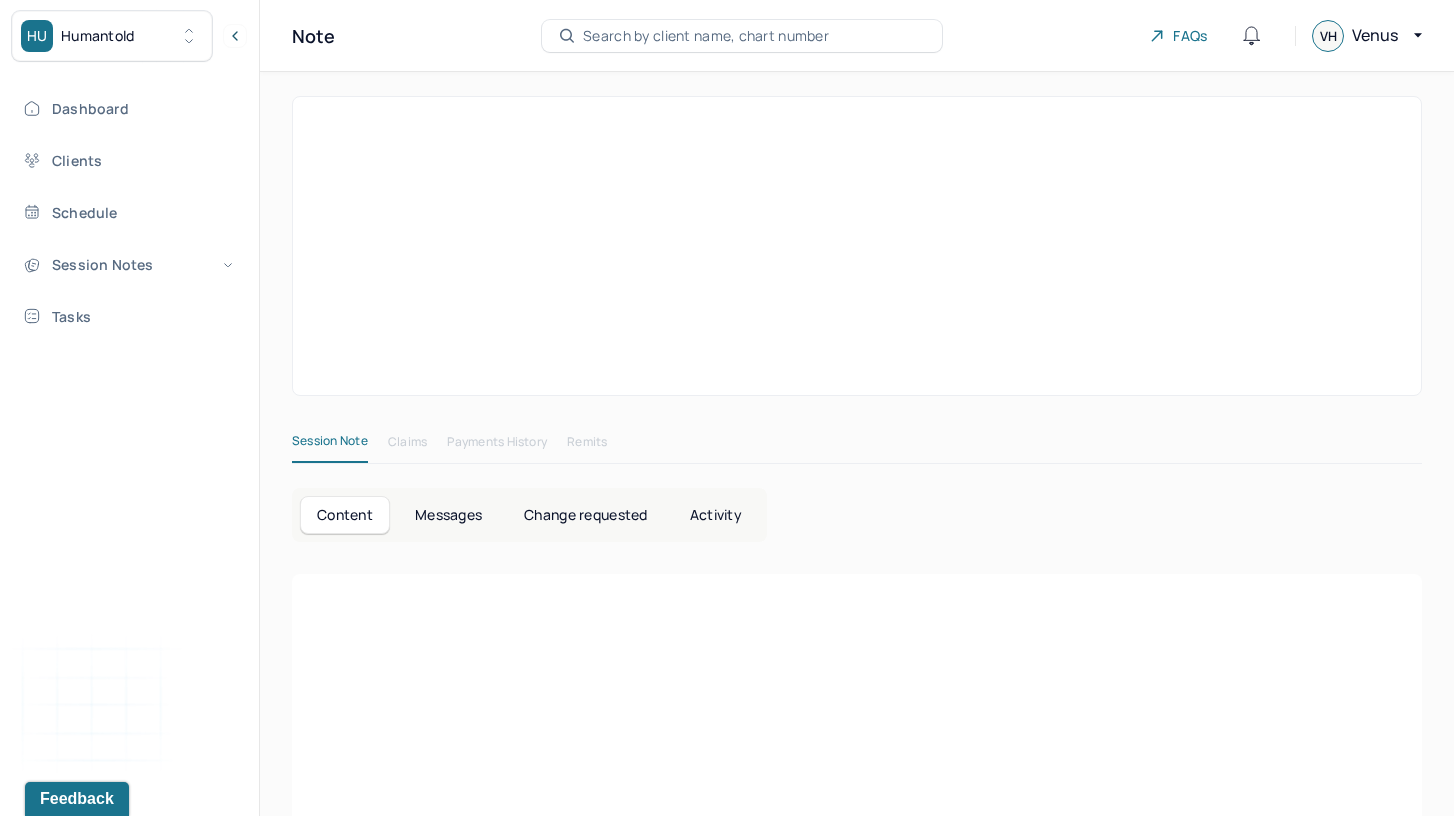 click at bounding box center (581, 304) 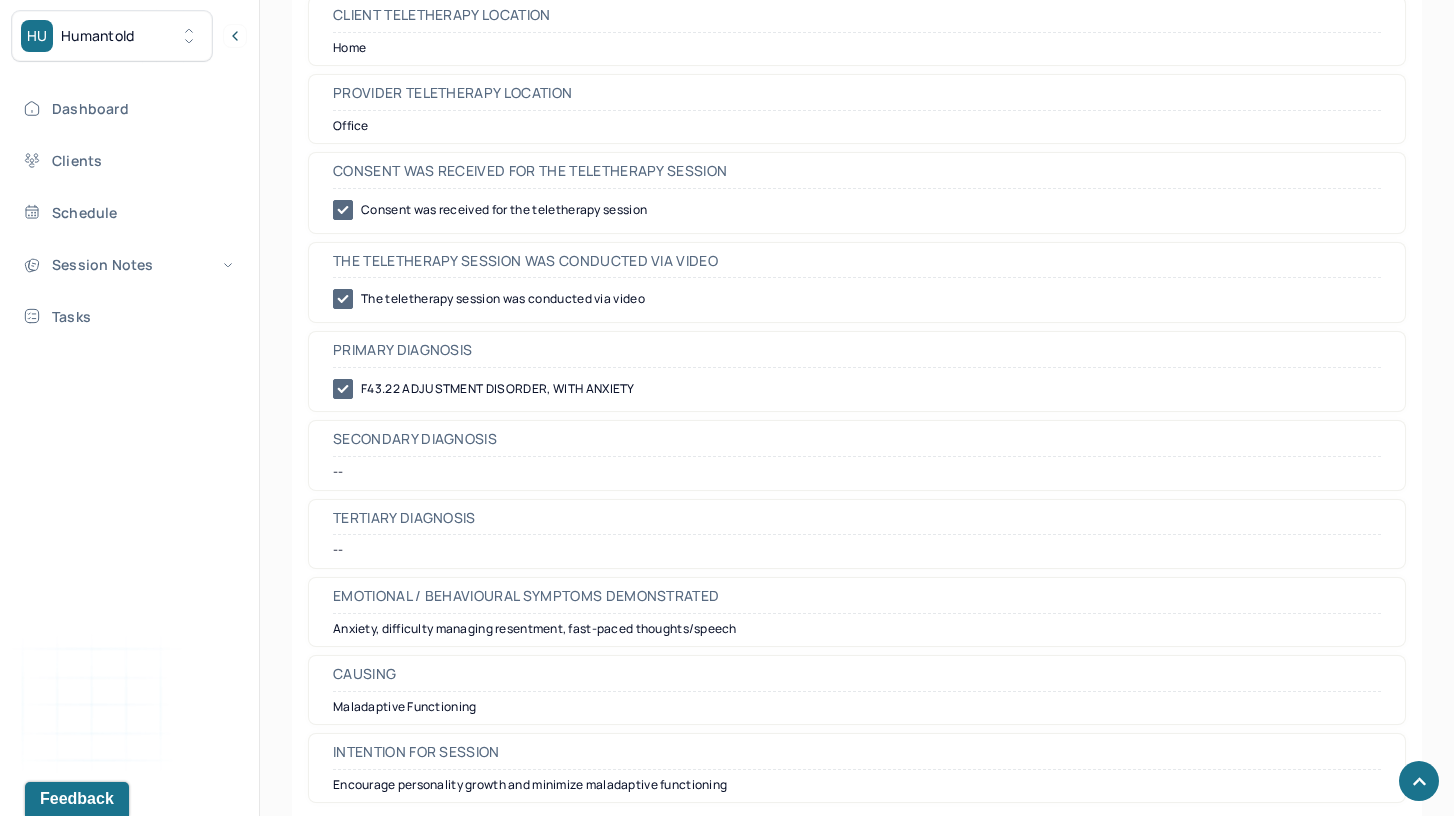 scroll, scrollTop: 944, scrollLeft: 0, axis: vertical 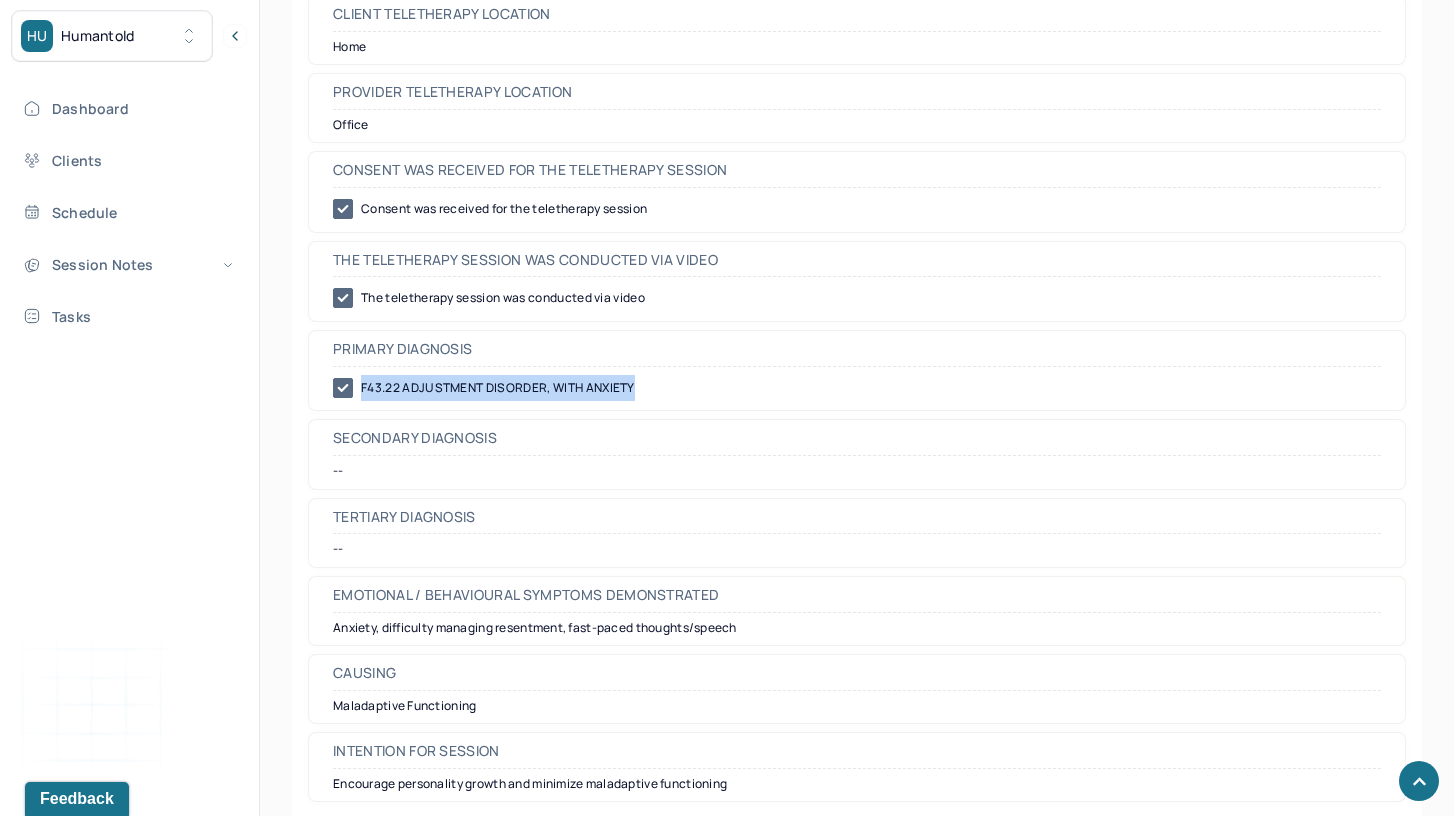 drag, startPoint x: 654, startPoint y: 392, endPoint x: 270, endPoint y: 392, distance: 384 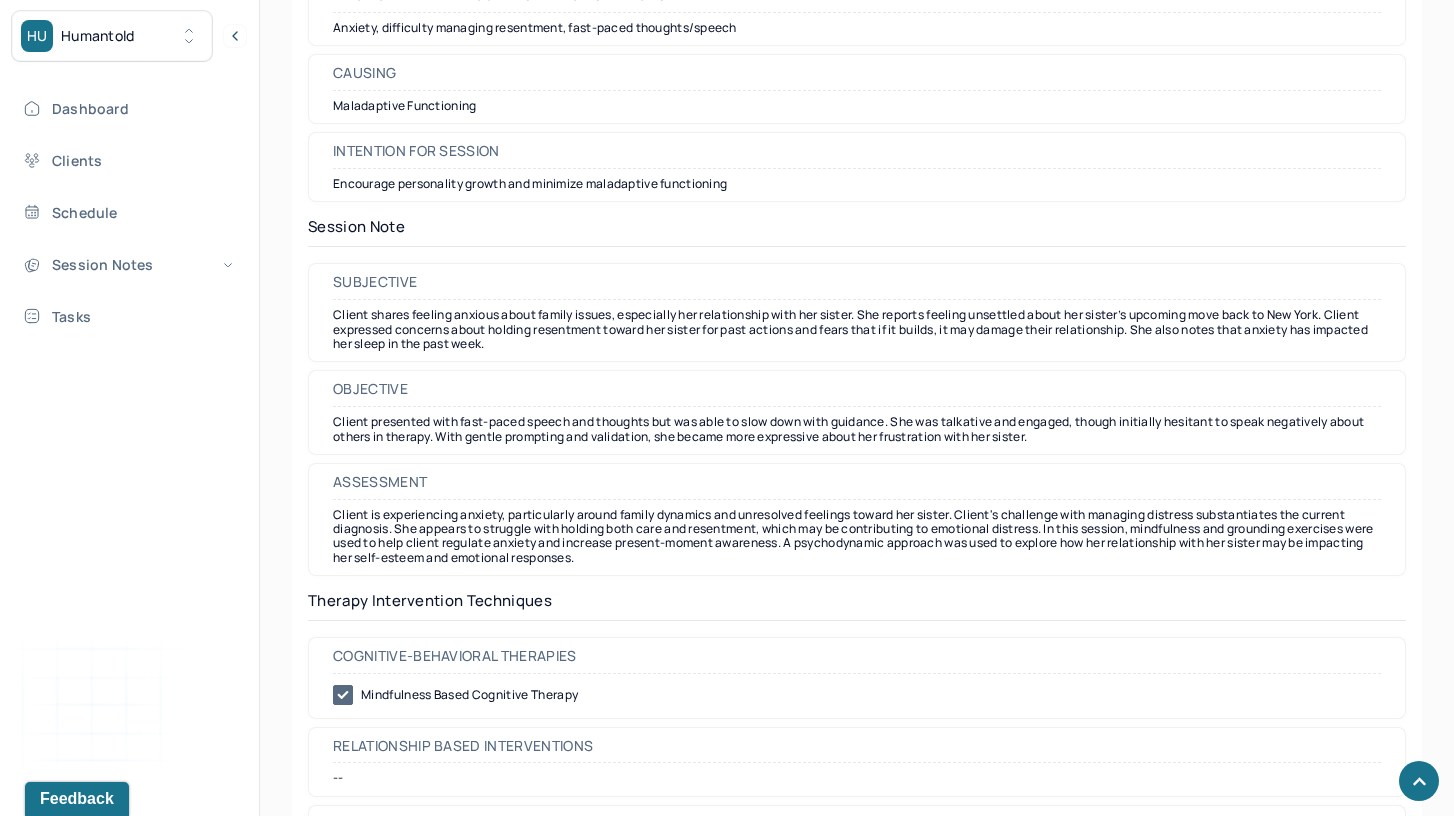 scroll, scrollTop: 1547, scrollLeft: 0, axis: vertical 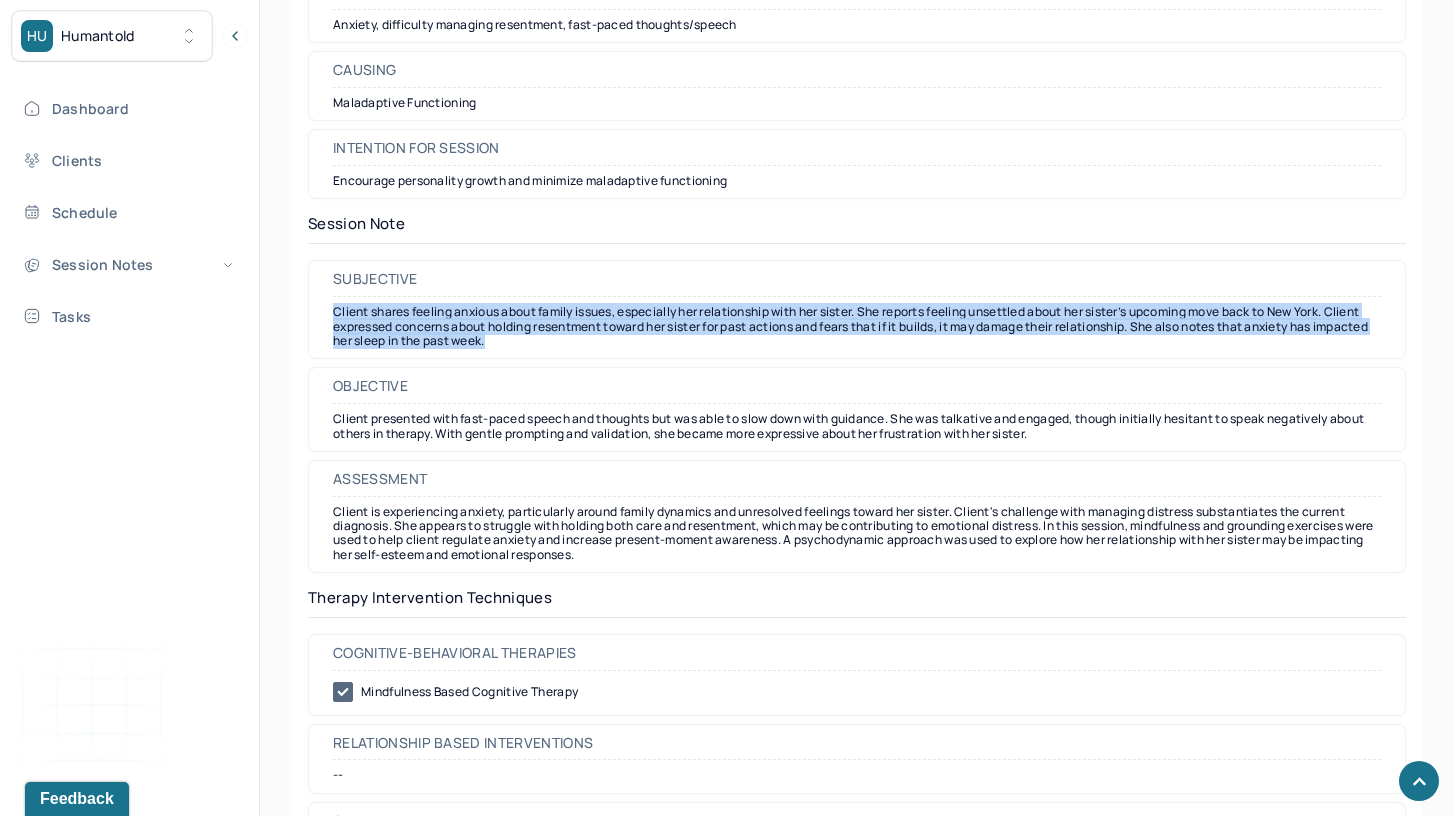 drag, startPoint x: 576, startPoint y: 345, endPoint x: 321, endPoint y: 320, distance: 256.22256 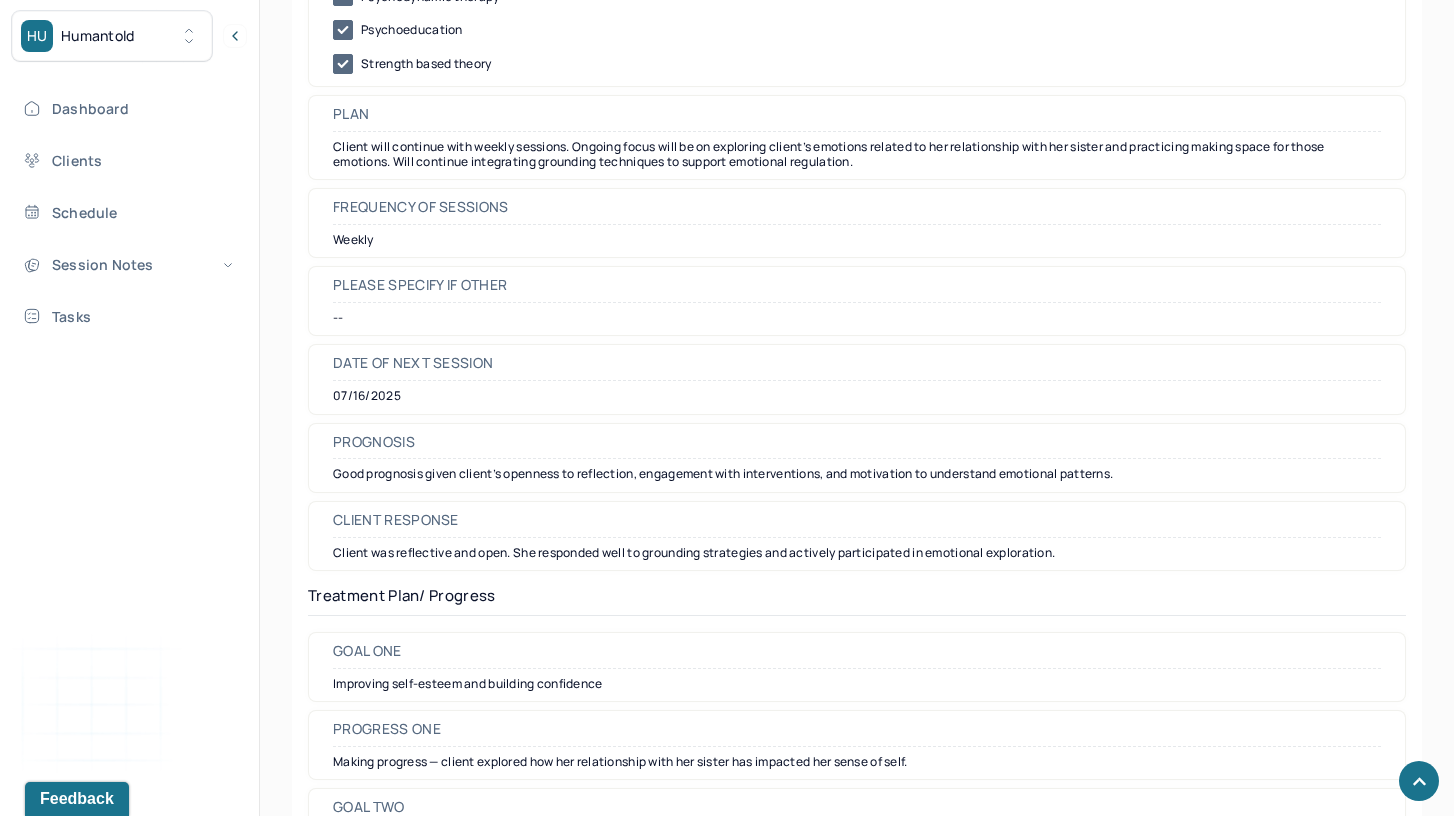 scroll, scrollTop: 2404, scrollLeft: 0, axis: vertical 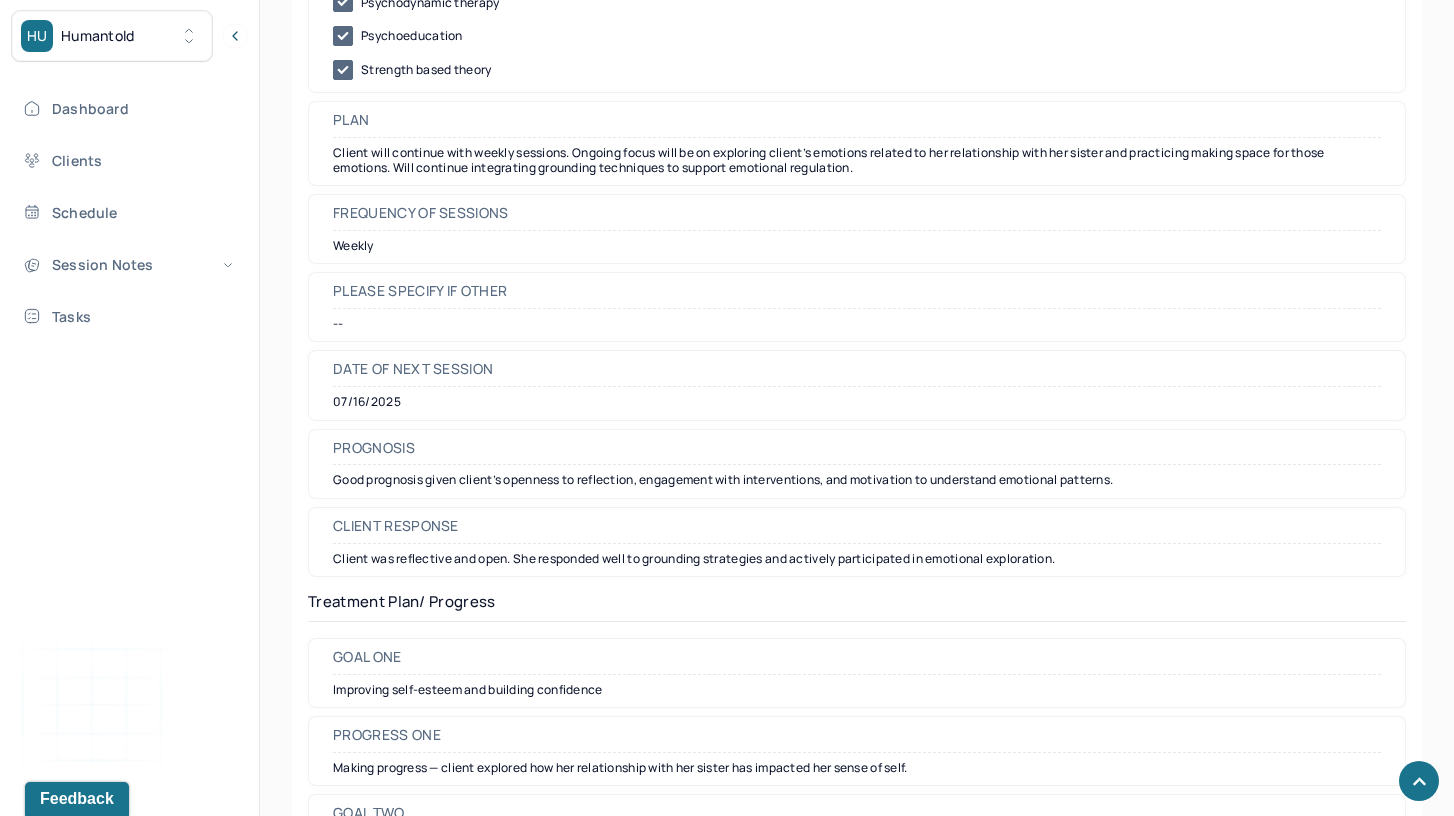 click on "Date of next session" at bounding box center (857, 374) 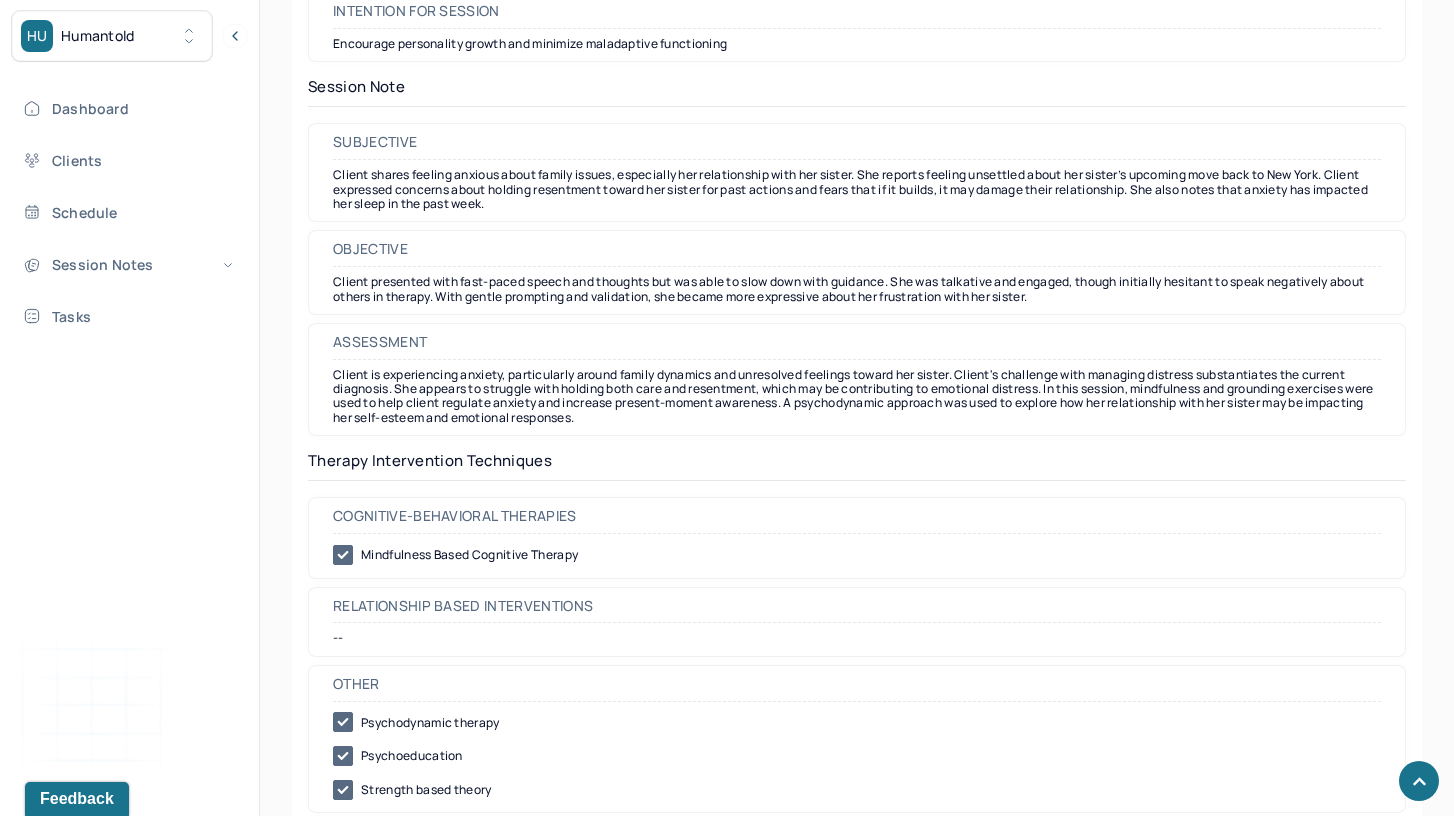 scroll, scrollTop: 1682, scrollLeft: 0, axis: vertical 